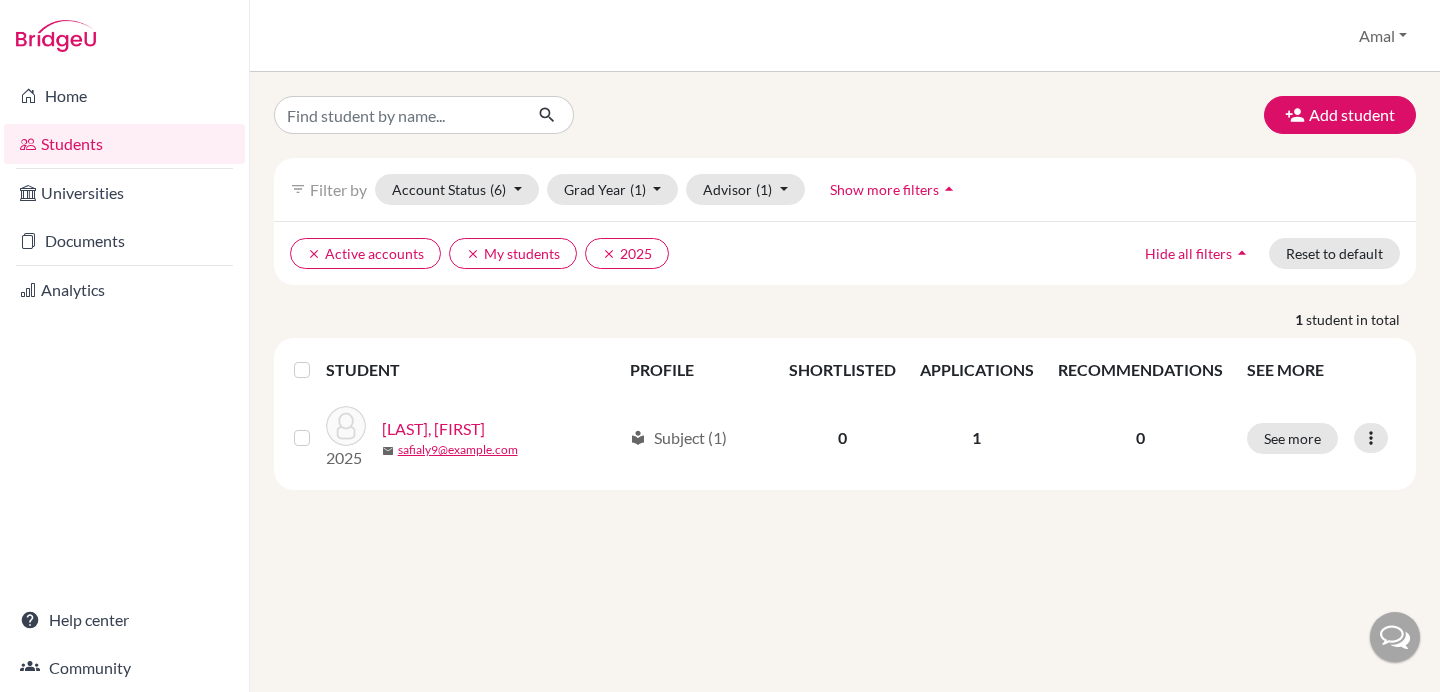 scroll, scrollTop: 0, scrollLeft: 0, axis: both 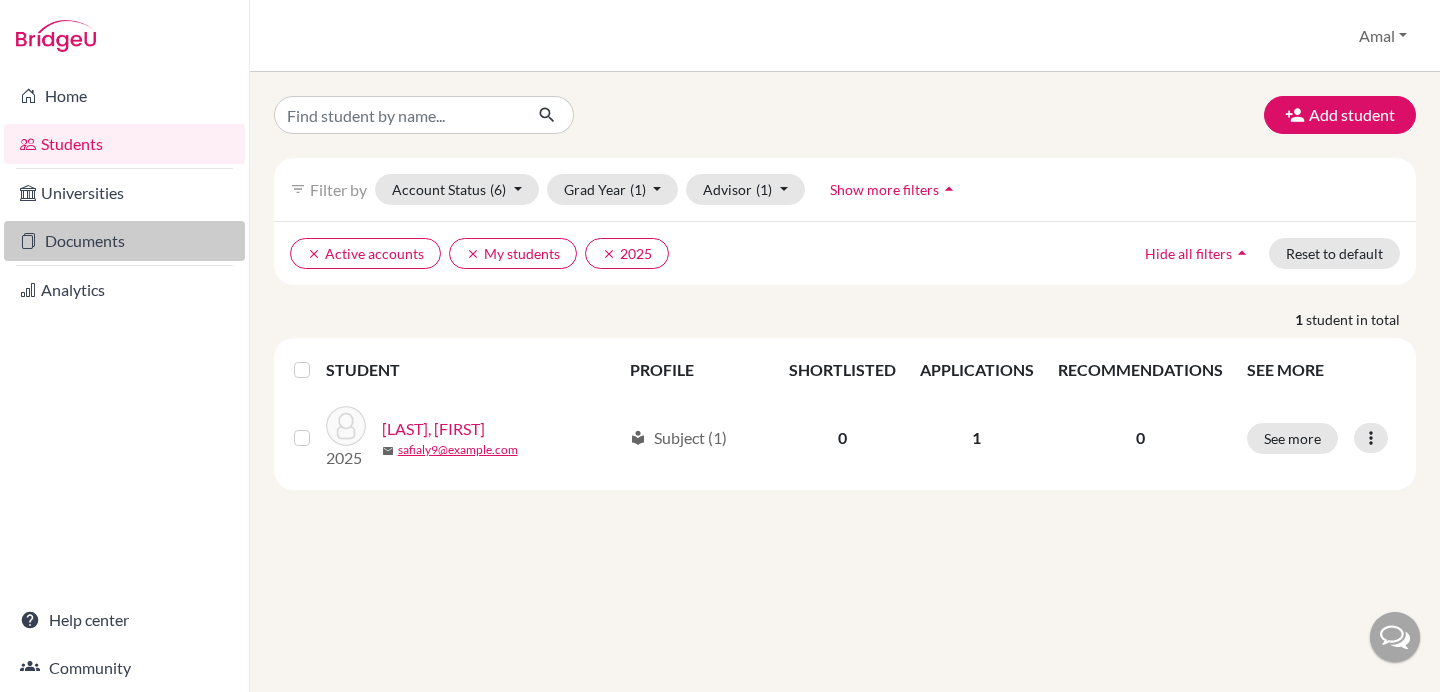 click on "Documents" at bounding box center [124, 241] 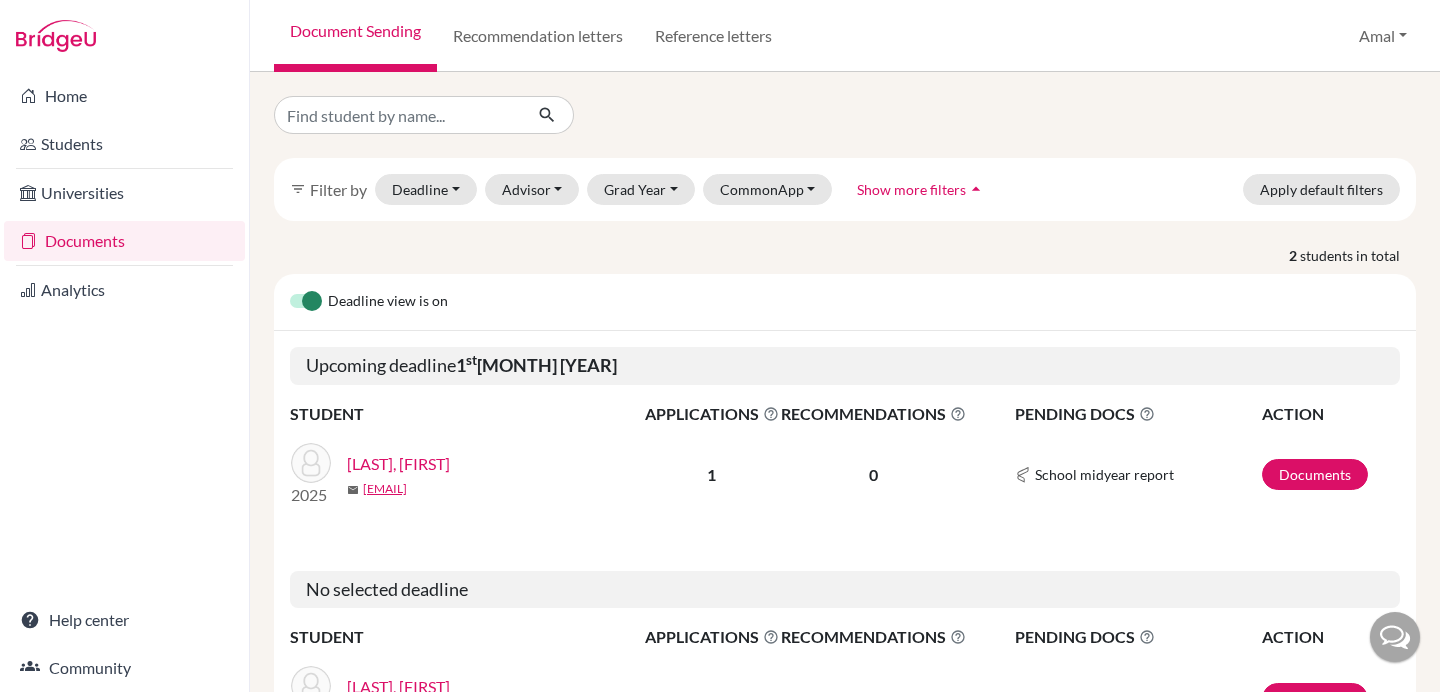 scroll, scrollTop: 0, scrollLeft: 0, axis: both 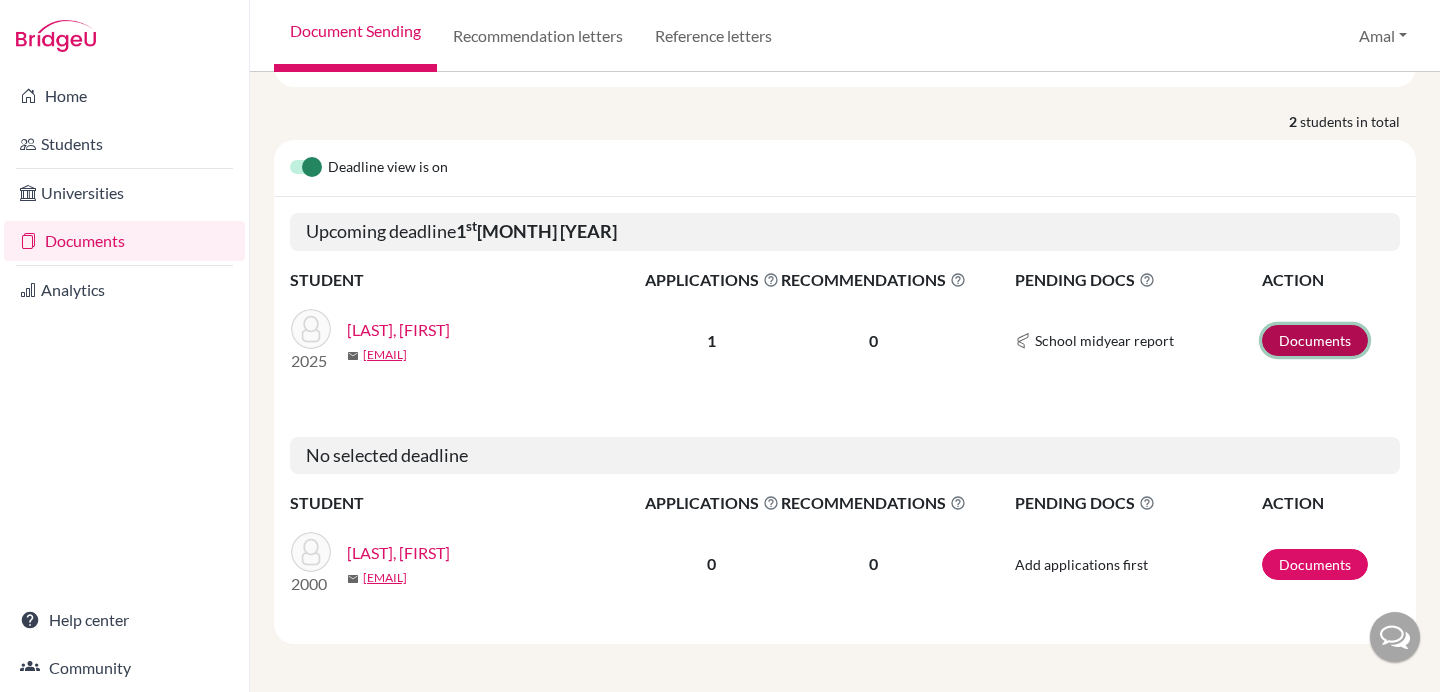 click on "Documents" at bounding box center [1315, 340] 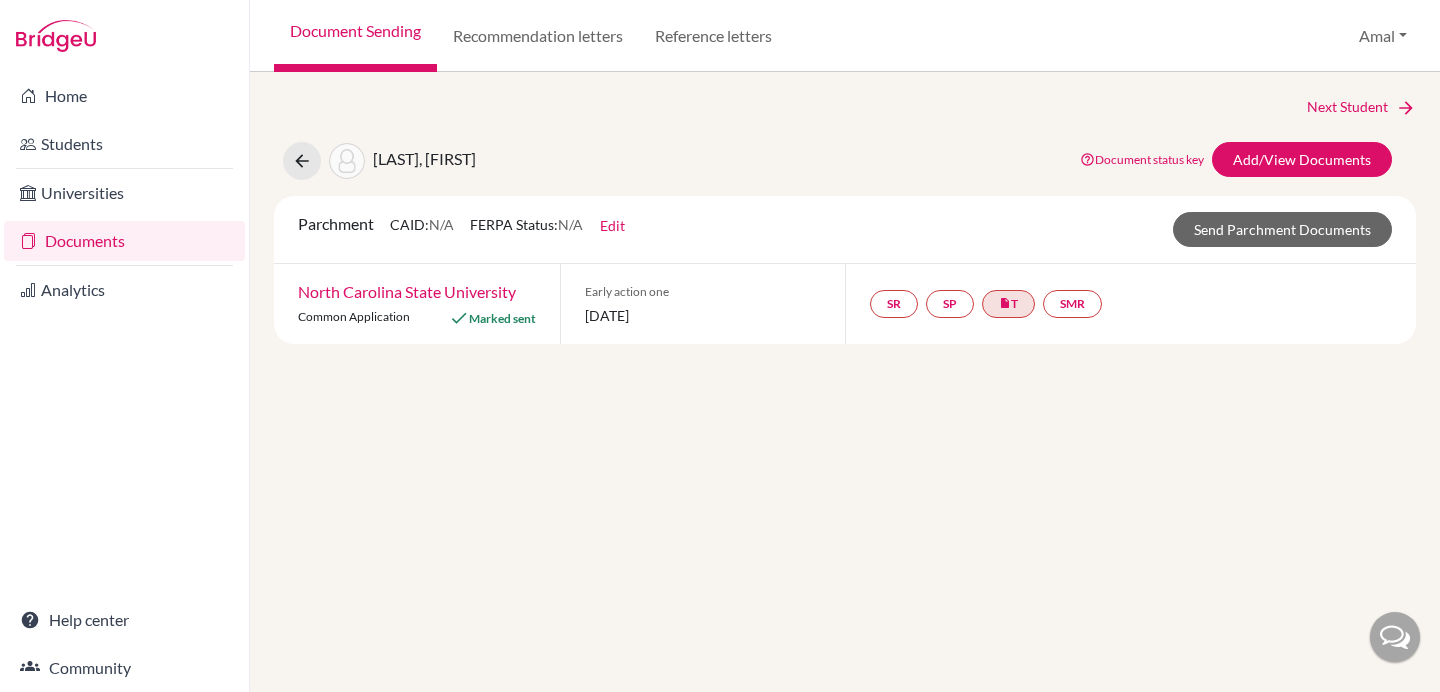 scroll, scrollTop: 0, scrollLeft: 0, axis: both 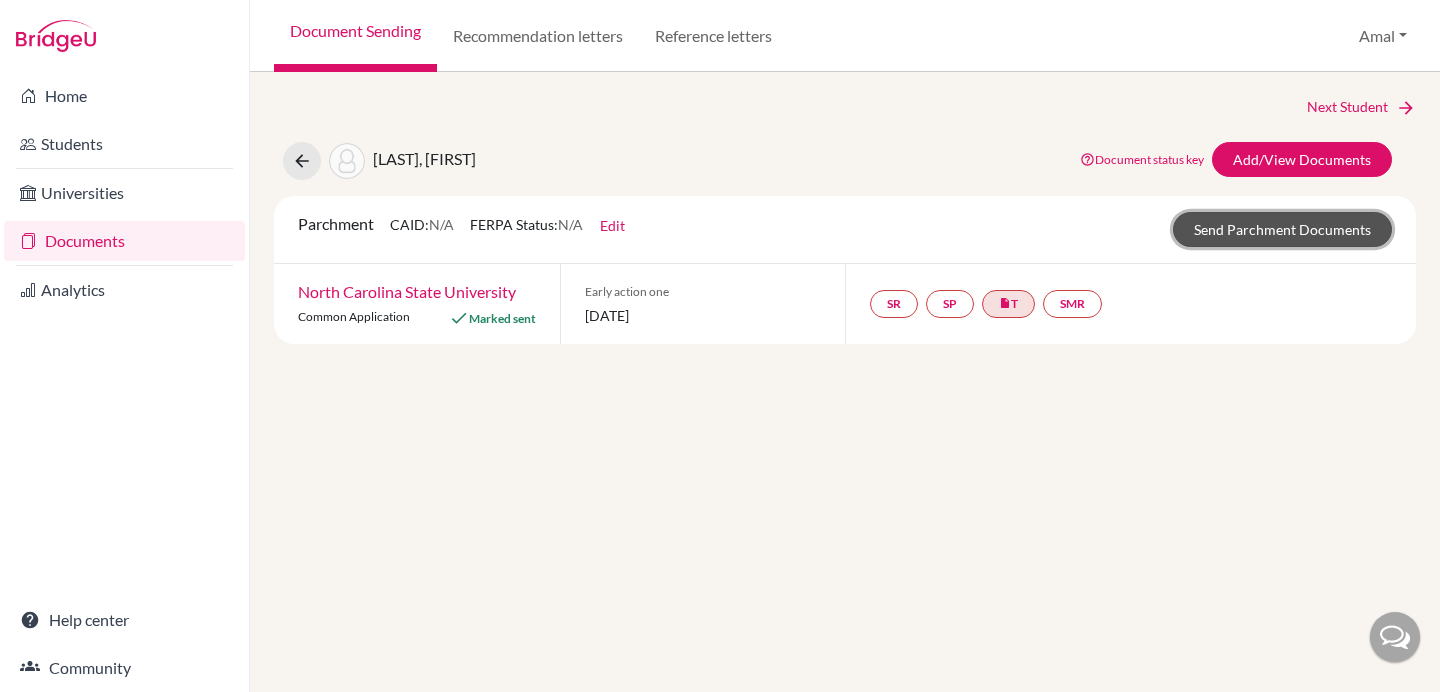 click on "Send Parchment Documents" 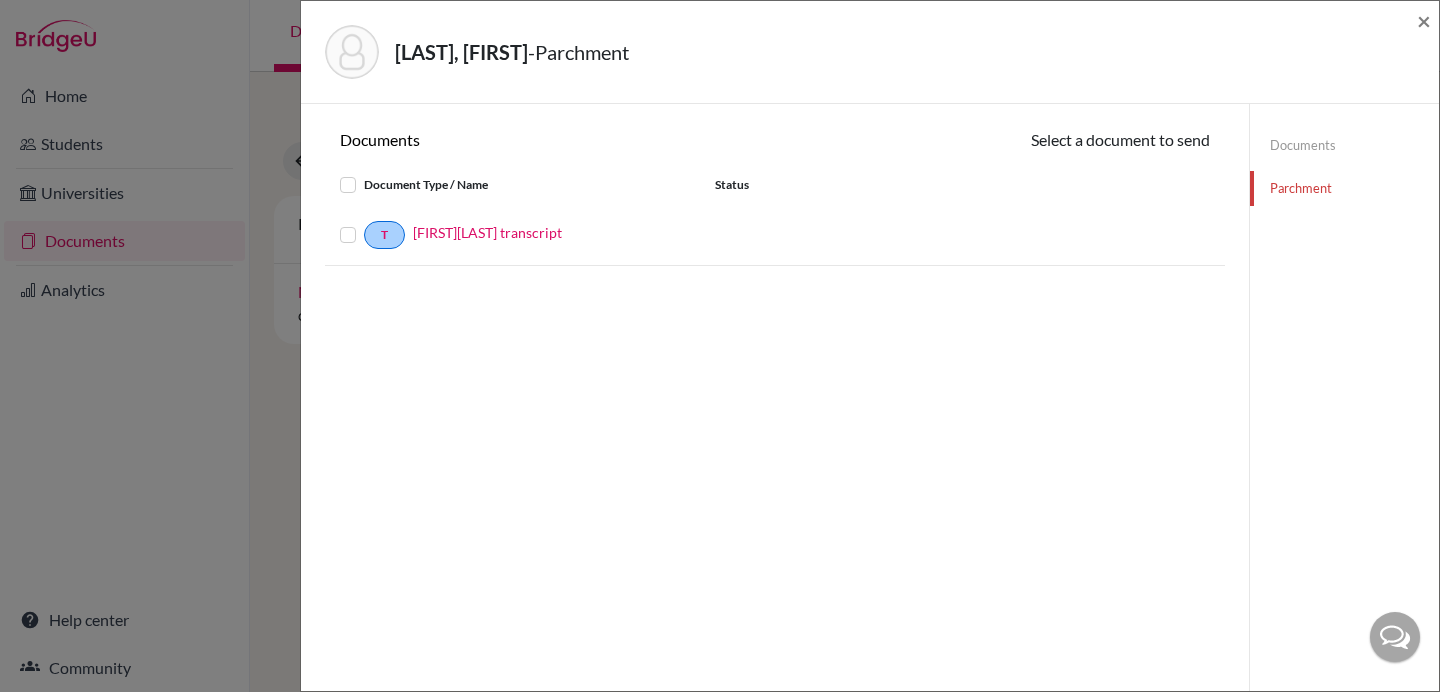 click on "Parchment" 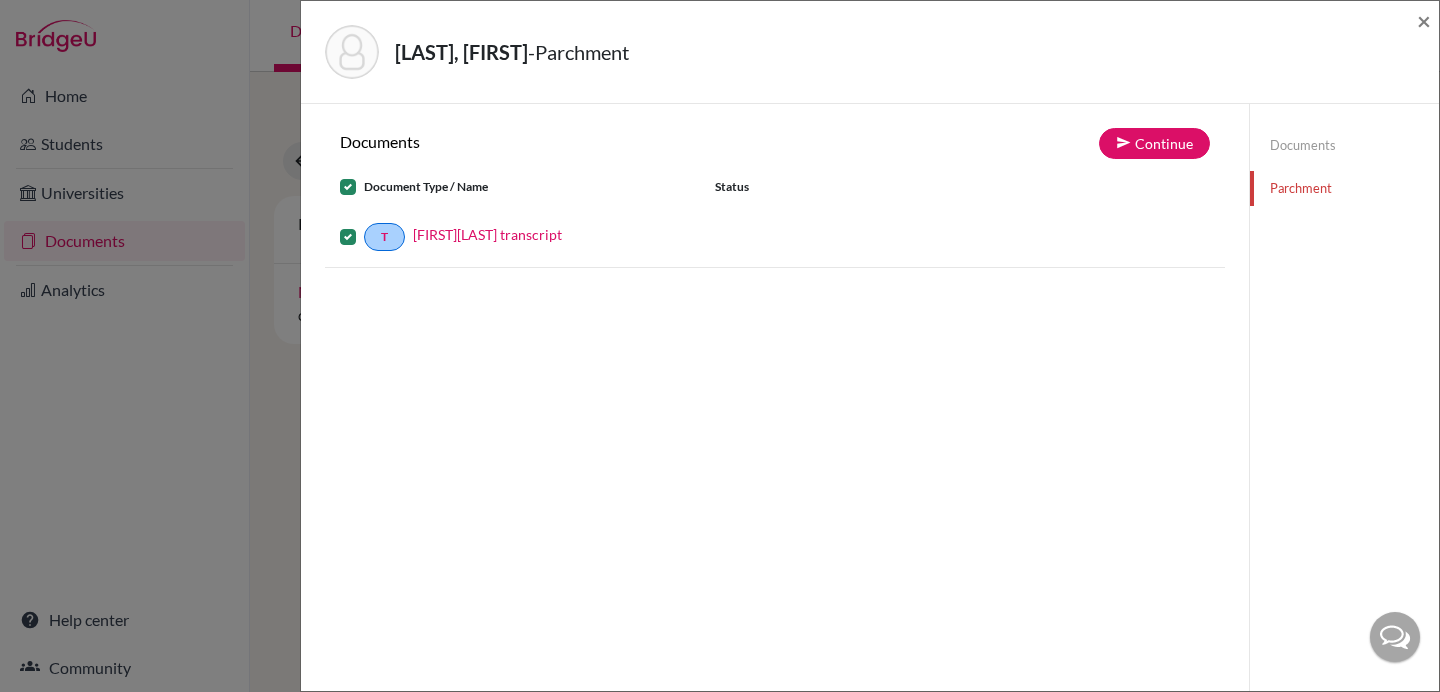 click on "Parchment" 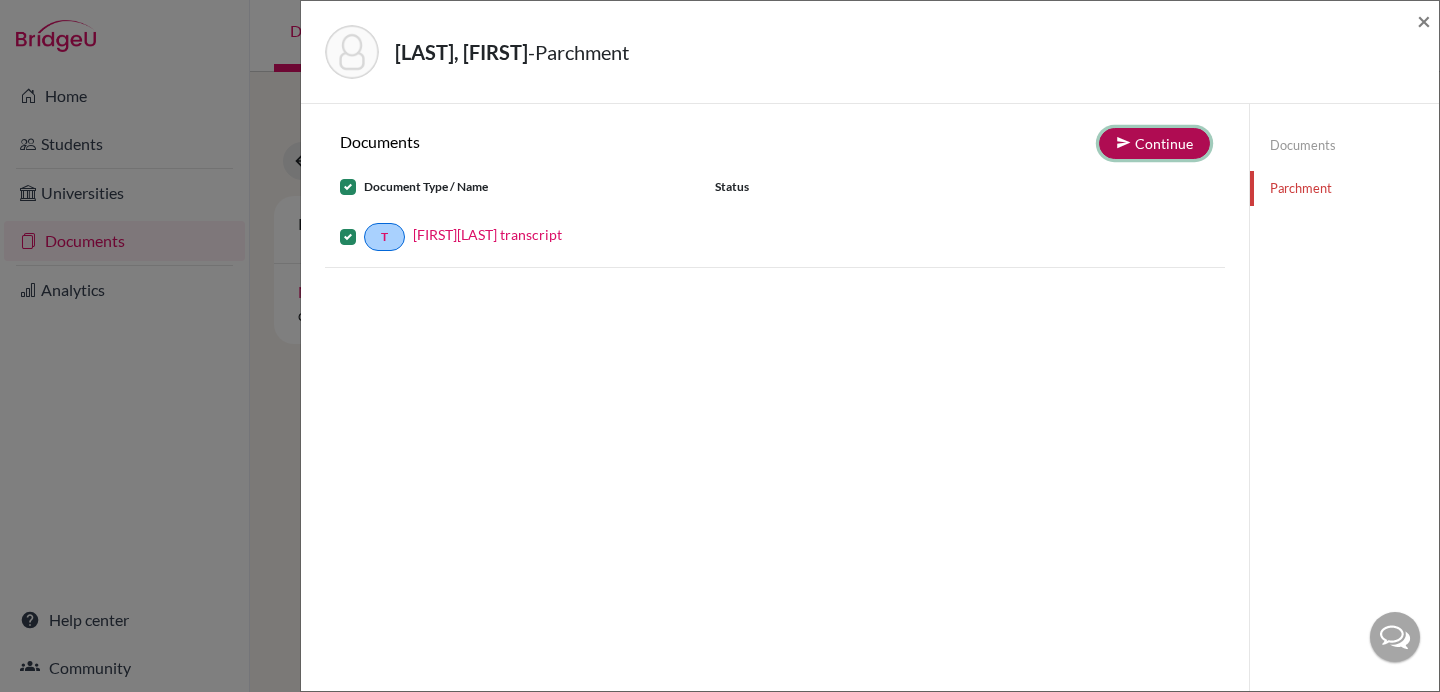click on "Continue" at bounding box center [1154, 143] 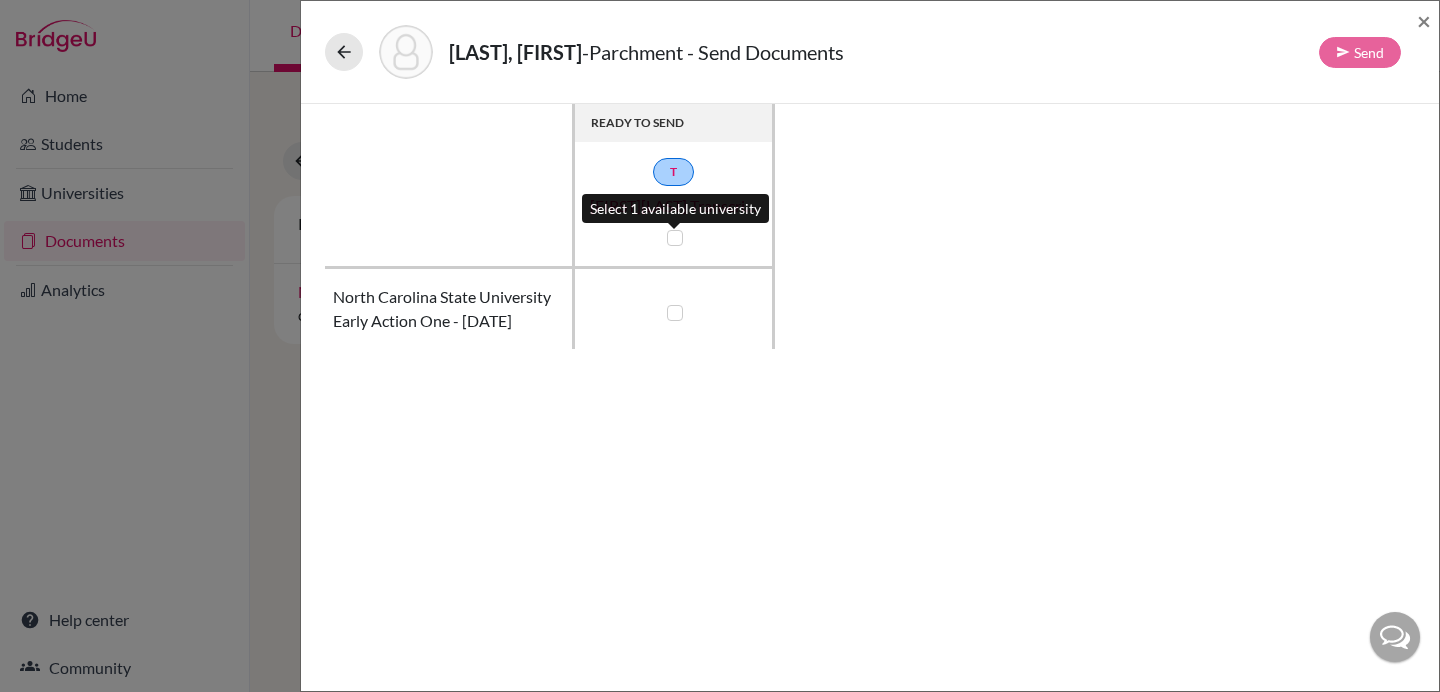 click at bounding box center [675, 238] 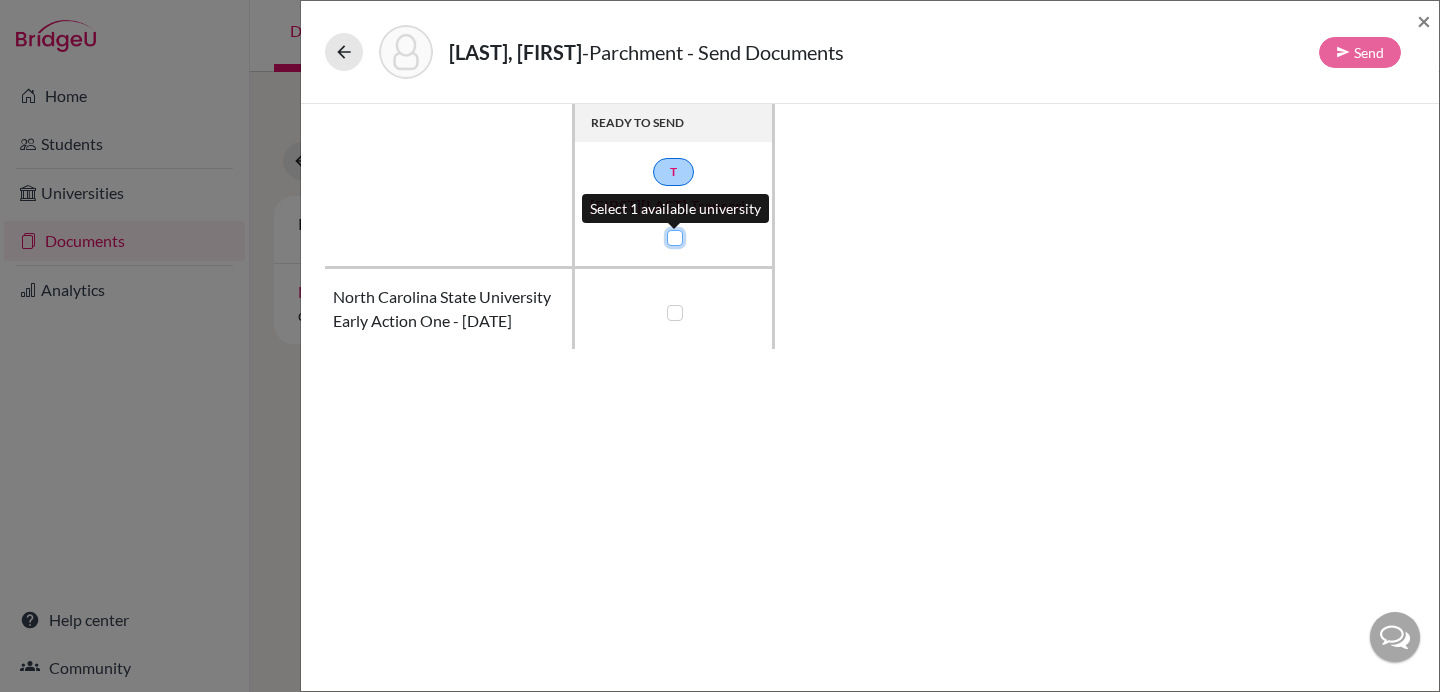 click at bounding box center (670, 236) 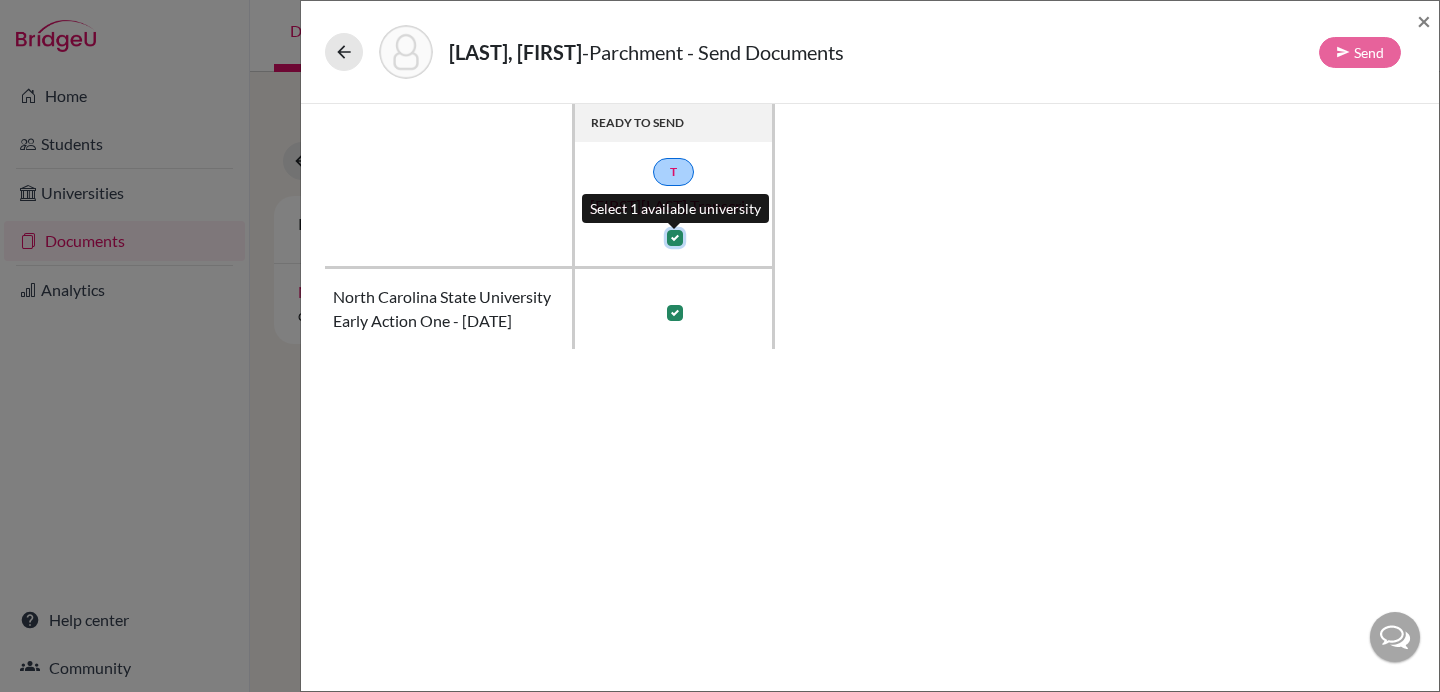 checkbox on "true" 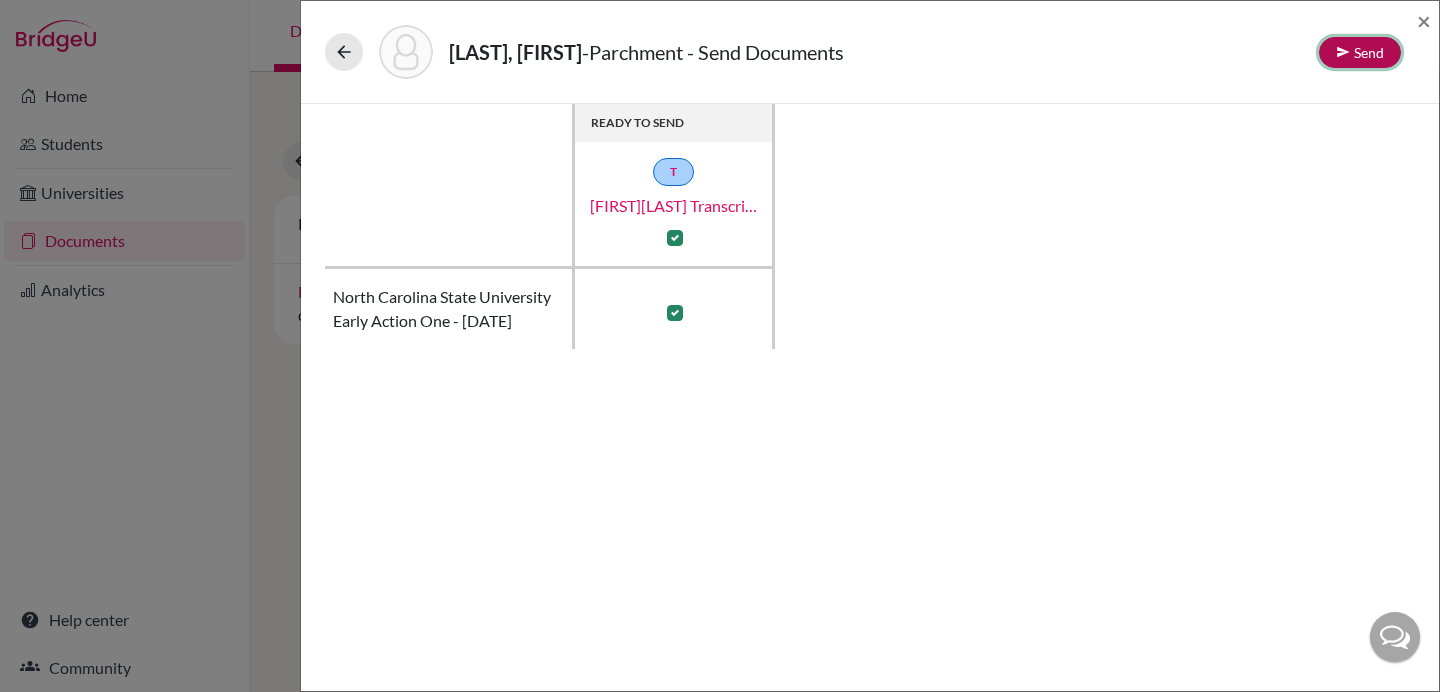 click on "Send" 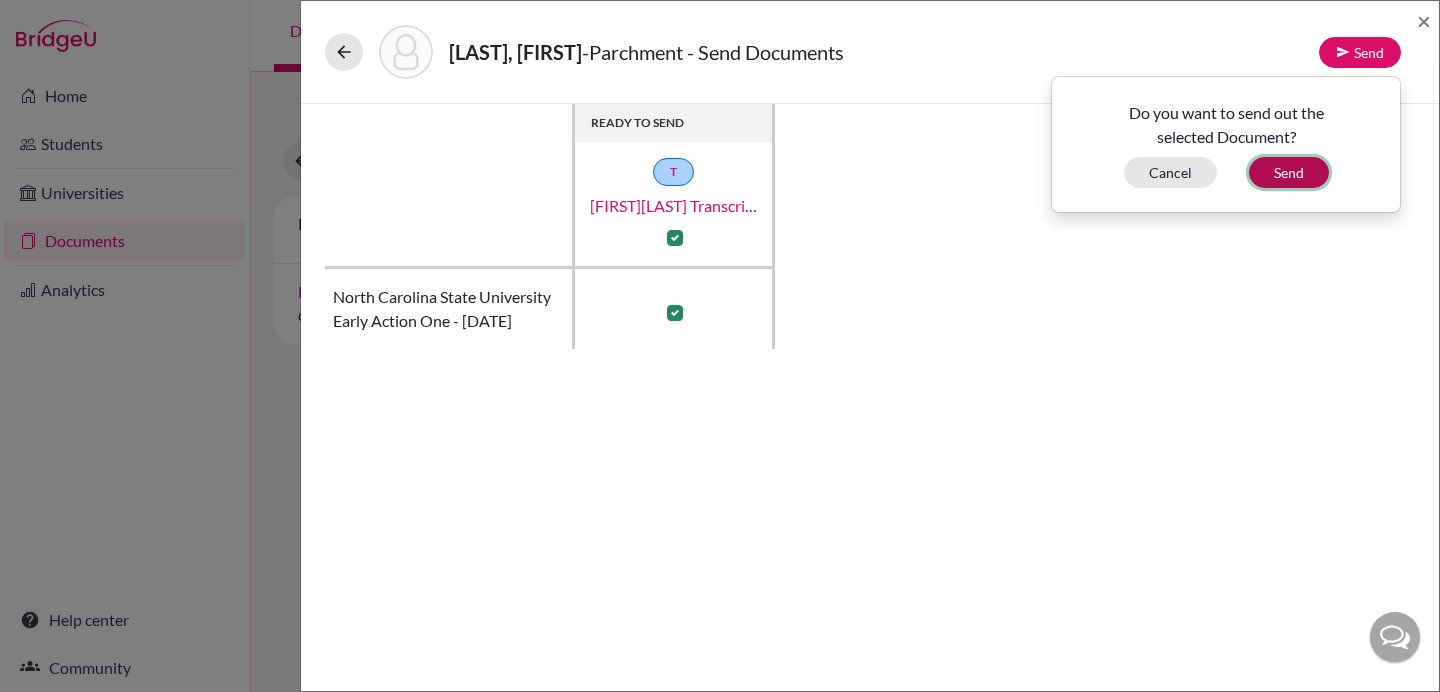 click on "Send" at bounding box center [1289, 172] 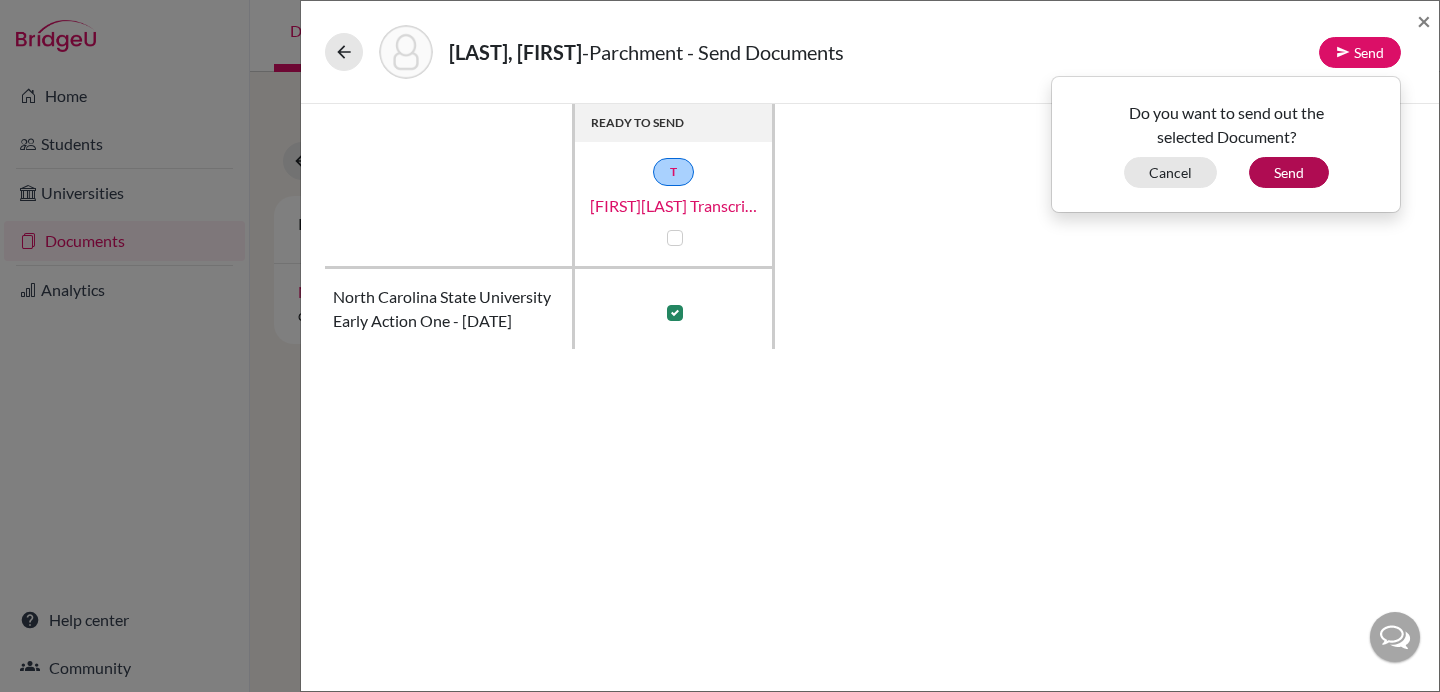 checkbox on "false" 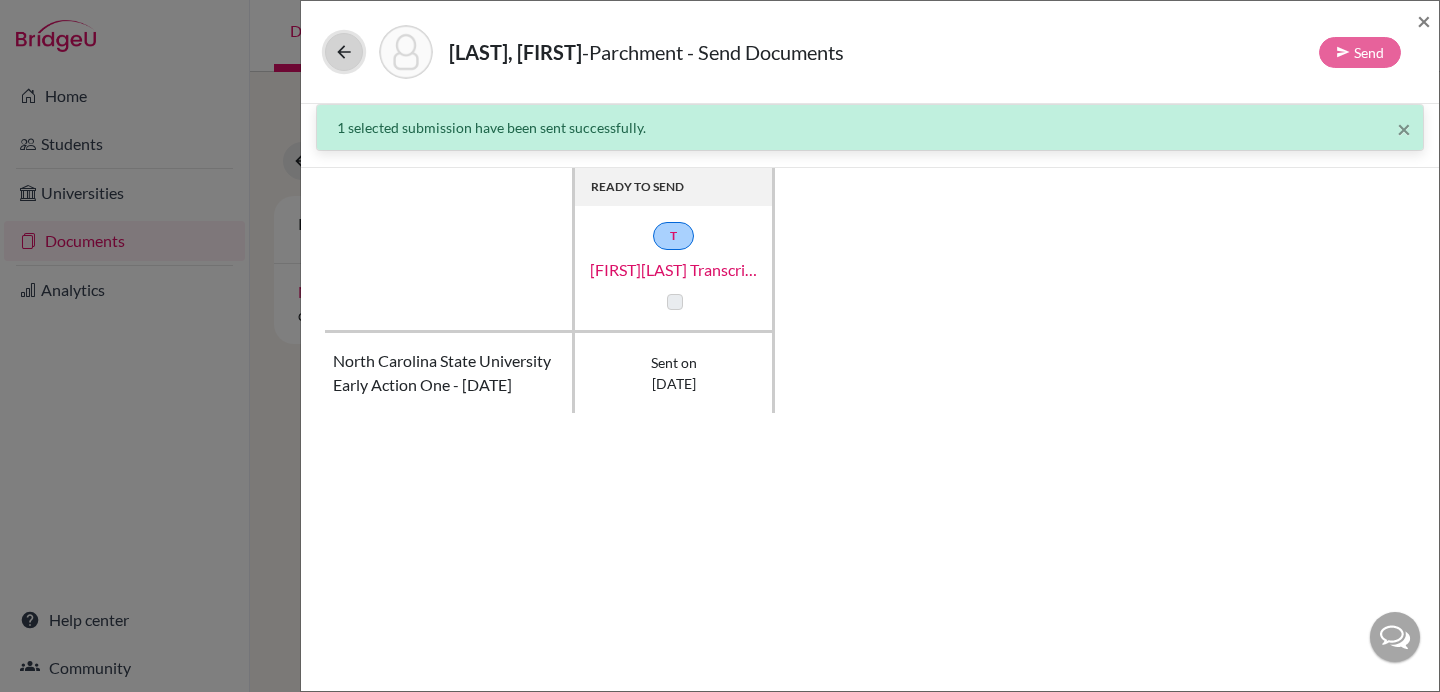 click at bounding box center (344, 52) 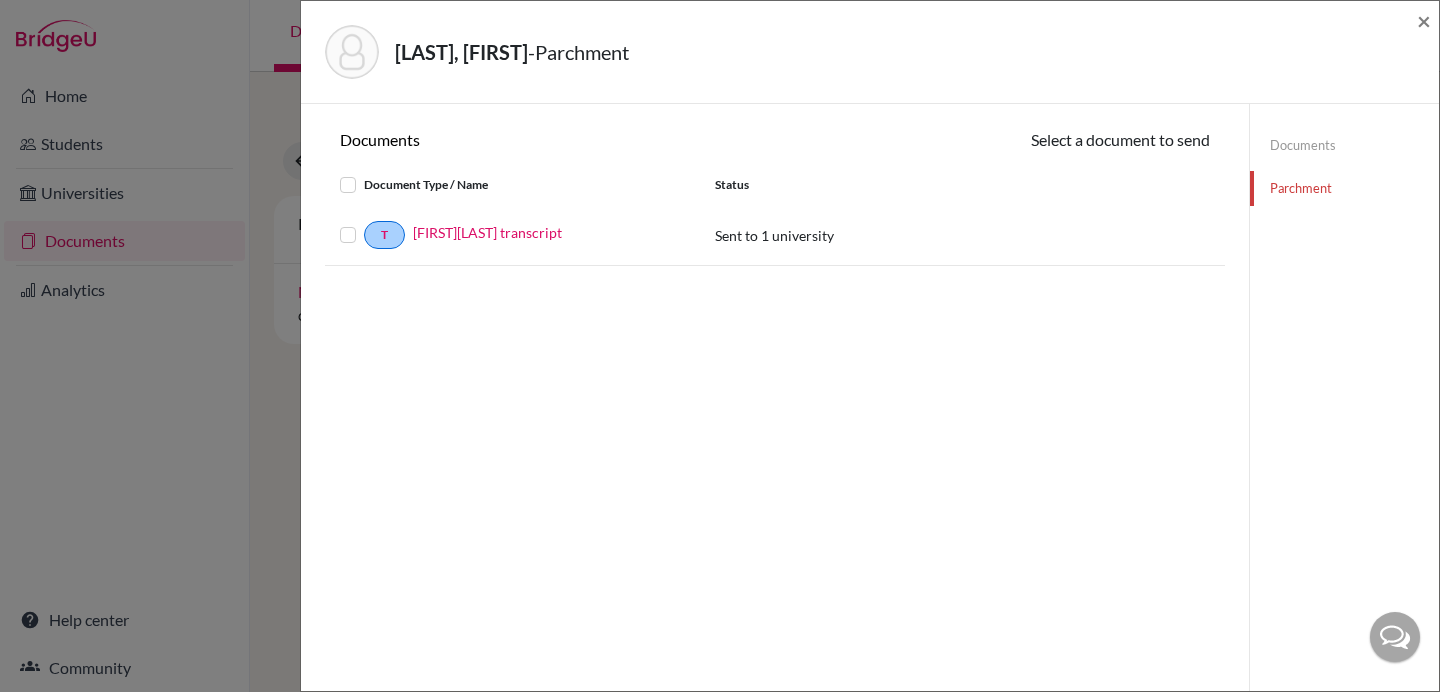 click on "Ly, Safia  -  Parchment × Documents Select a document to send Document Type / Name Status T SafiaLy transcript Sent to 1 university Documents Parchment" 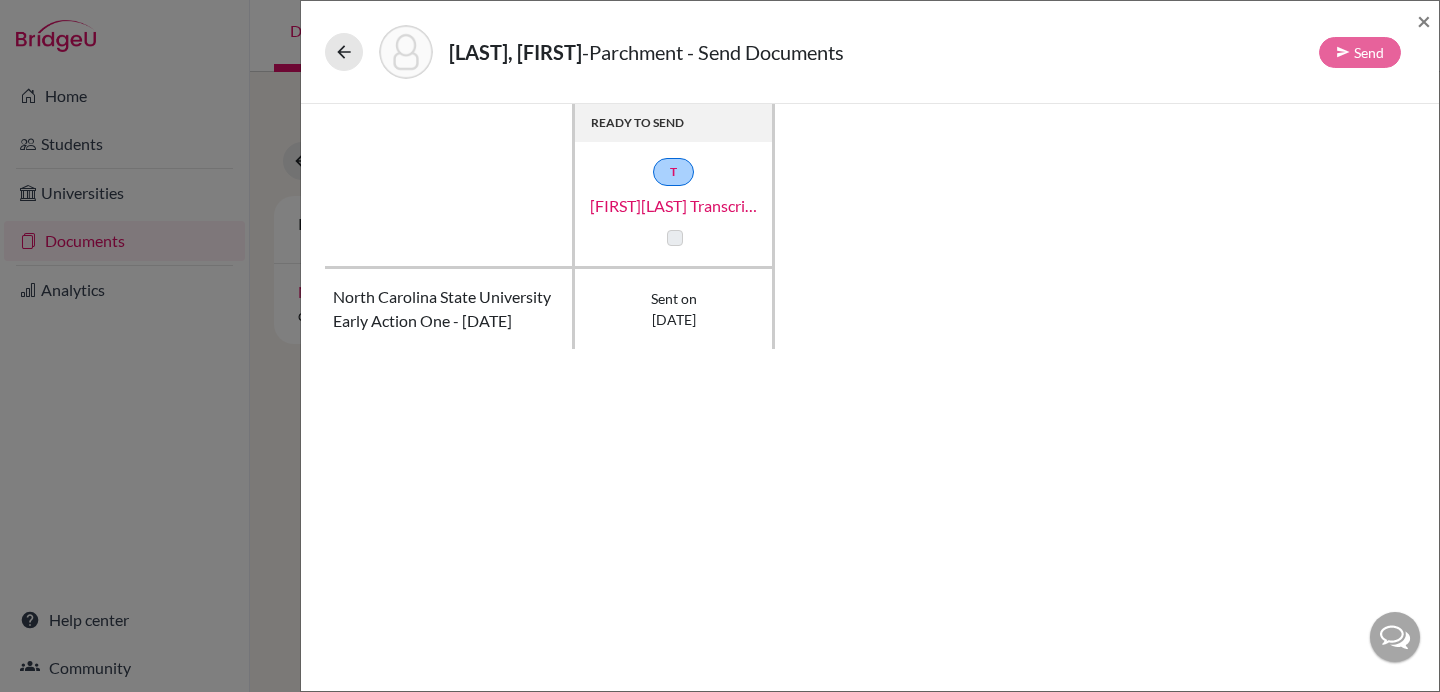 click on "Ly, Safia  -  Parchment - Send Documents Send × READY TO SEND T SafiaLy transcript North Carolina State University Early action one - 01 November 2025 Sent on  2025-08-07T13:02:59.070Z" 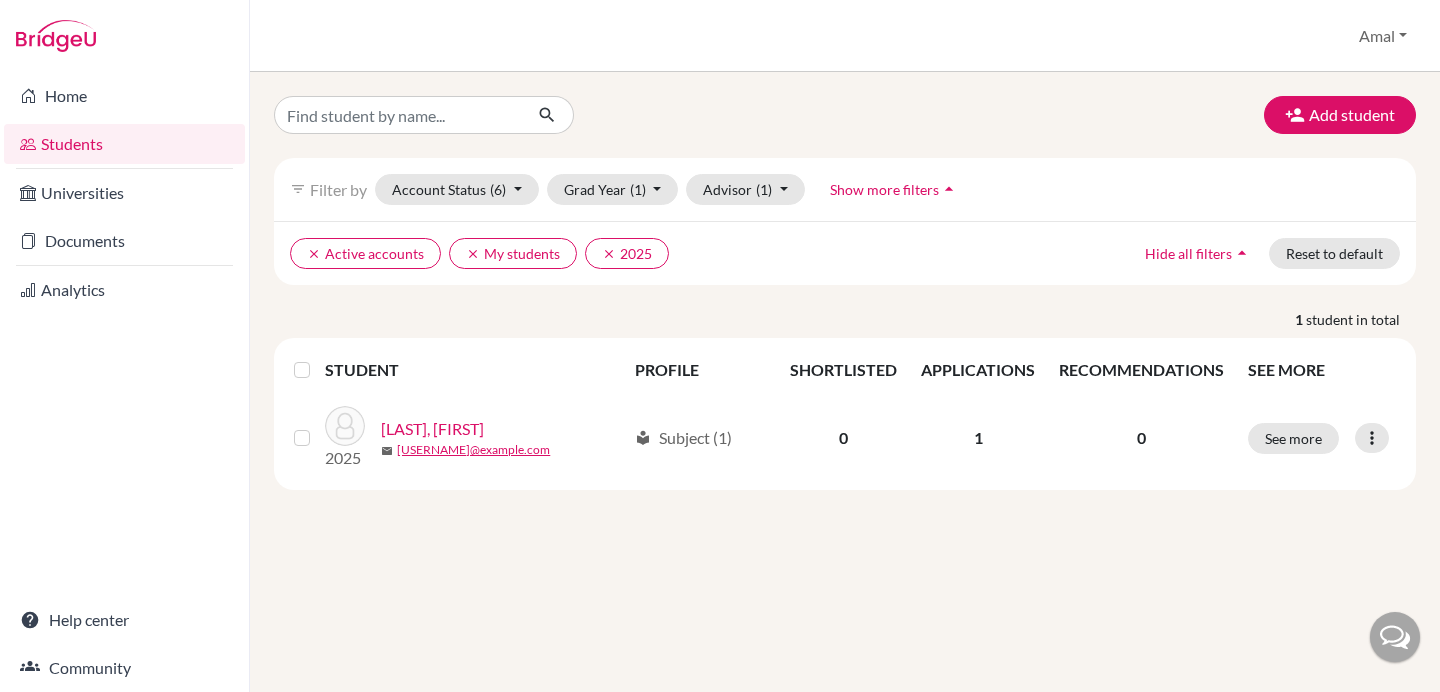 scroll, scrollTop: 0, scrollLeft: 0, axis: both 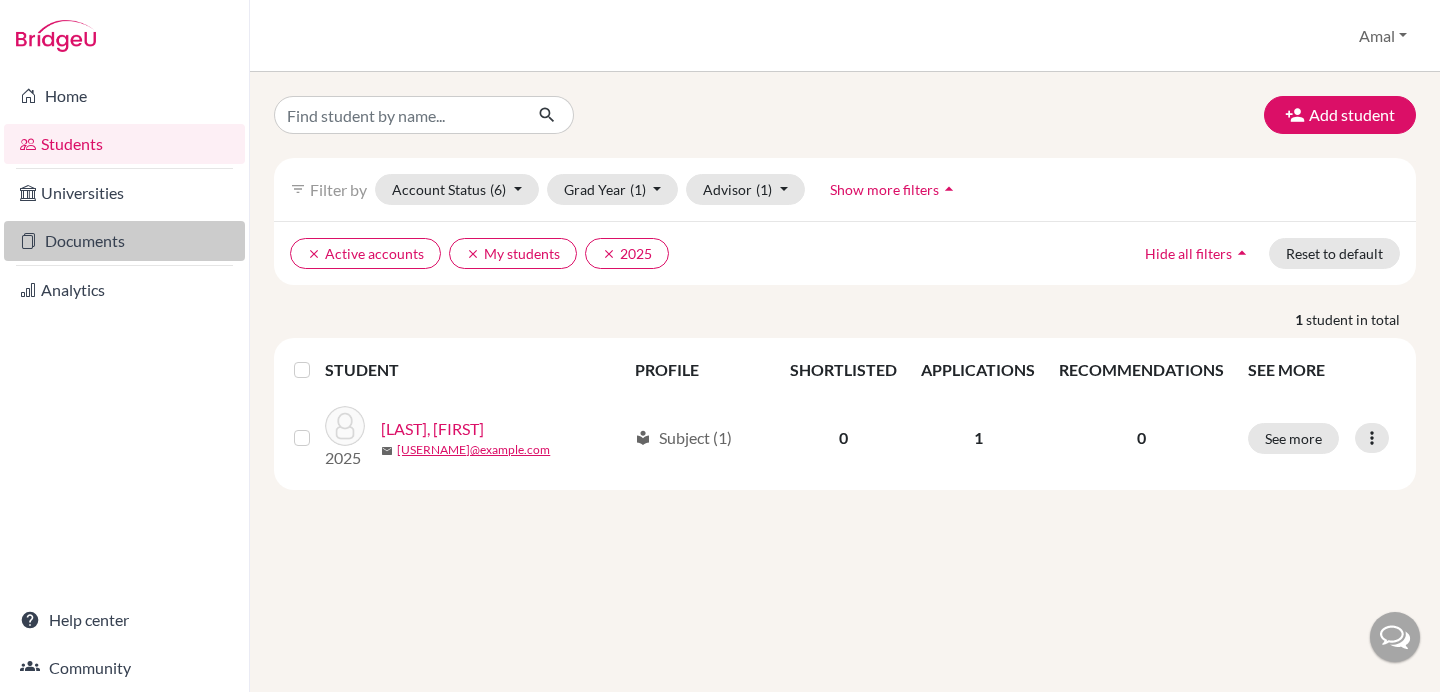 click on "Documents" at bounding box center (124, 241) 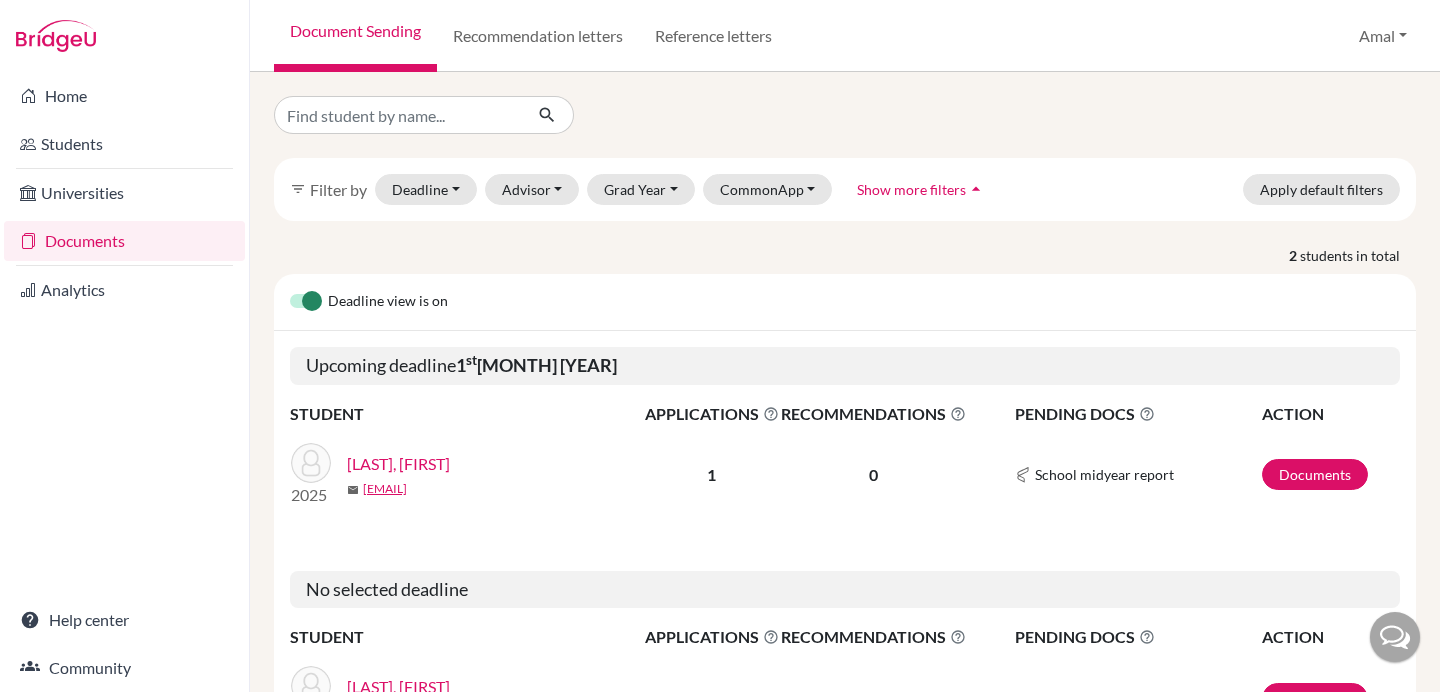 scroll, scrollTop: 0, scrollLeft: 0, axis: both 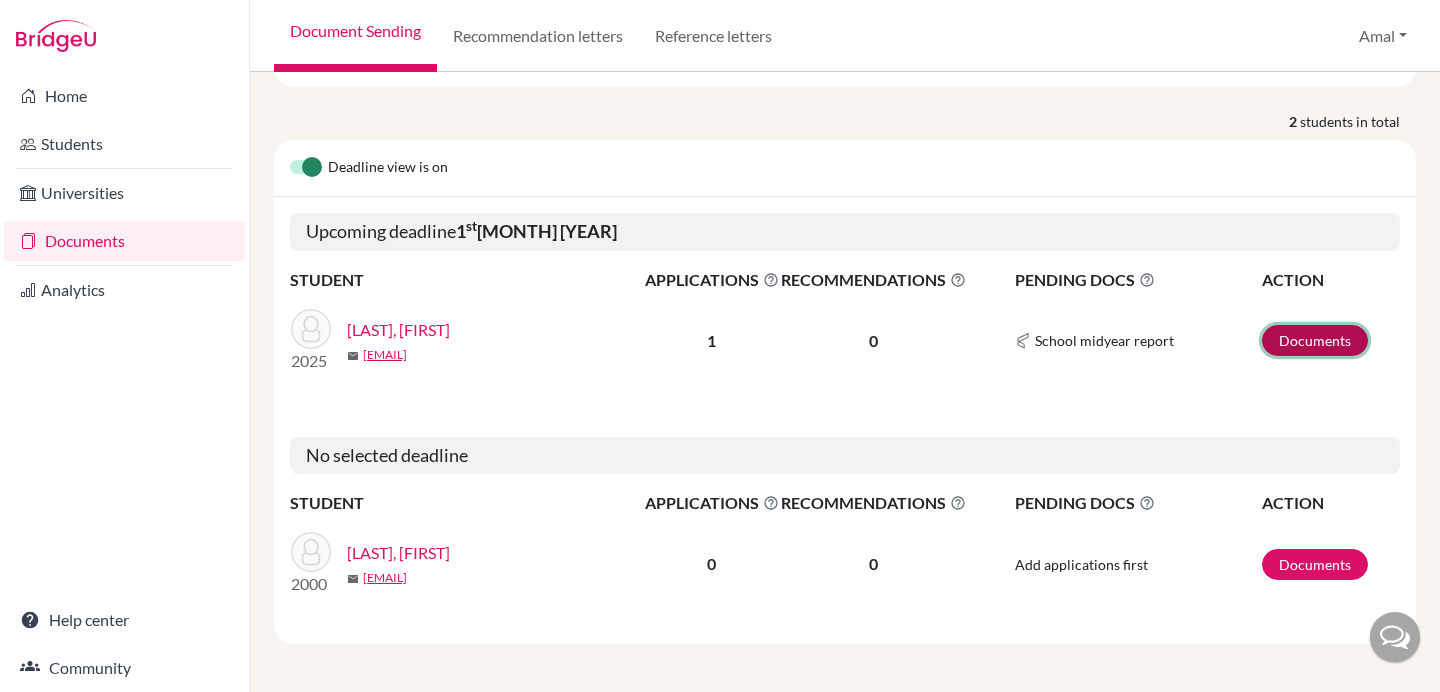 click on "Documents" at bounding box center [1315, 340] 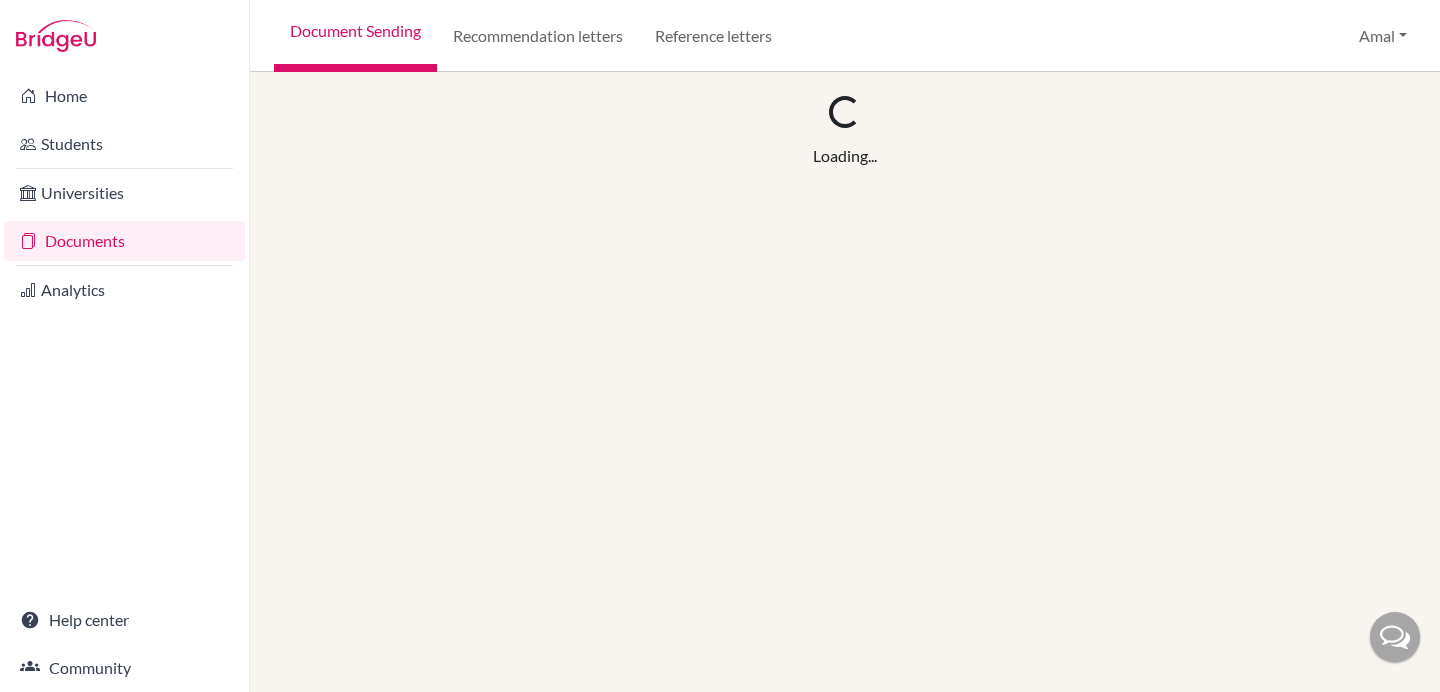 scroll, scrollTop: 0, scrollLeft: 0, axis: both 